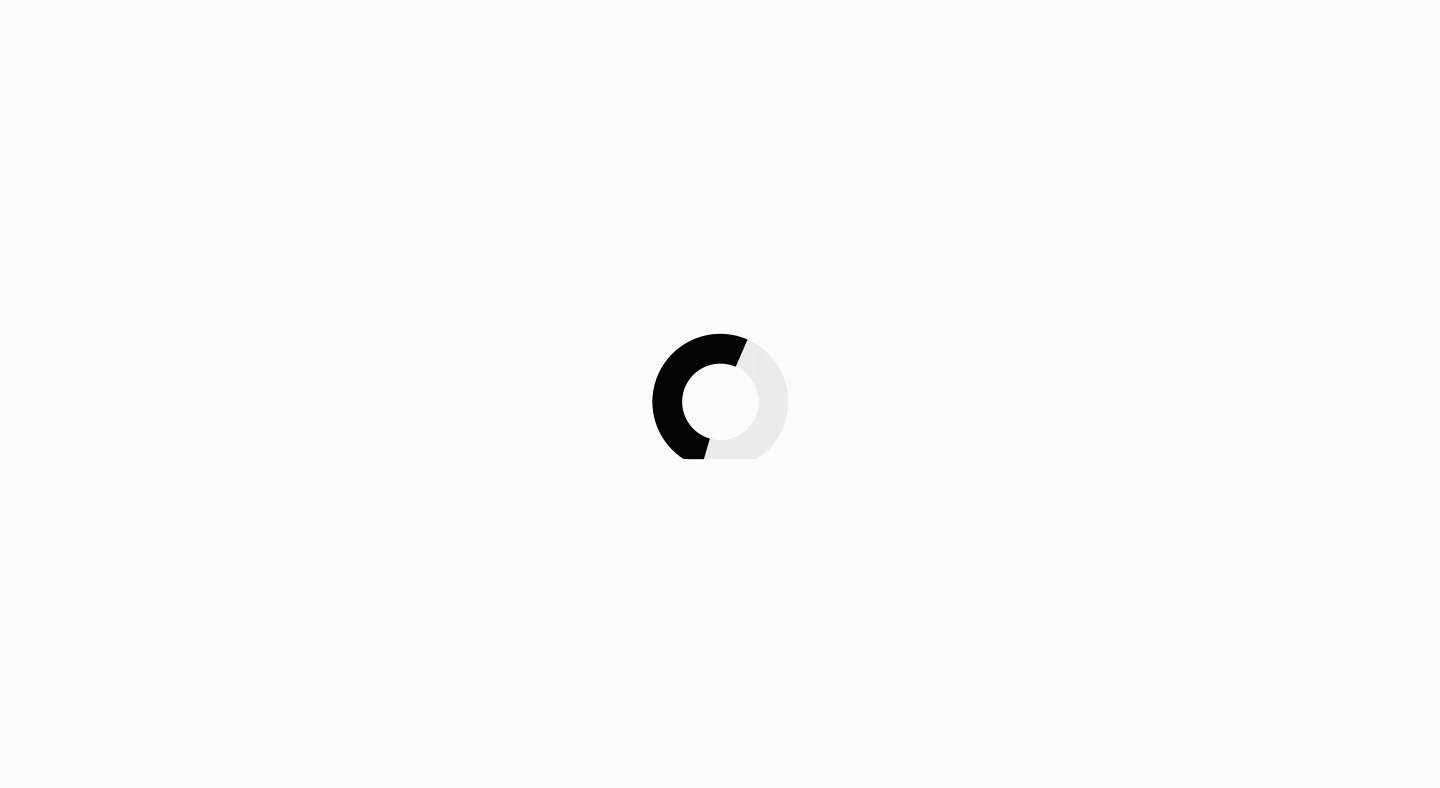 scroll, scrollTop: 0, scrollLeft: 0, axis: both 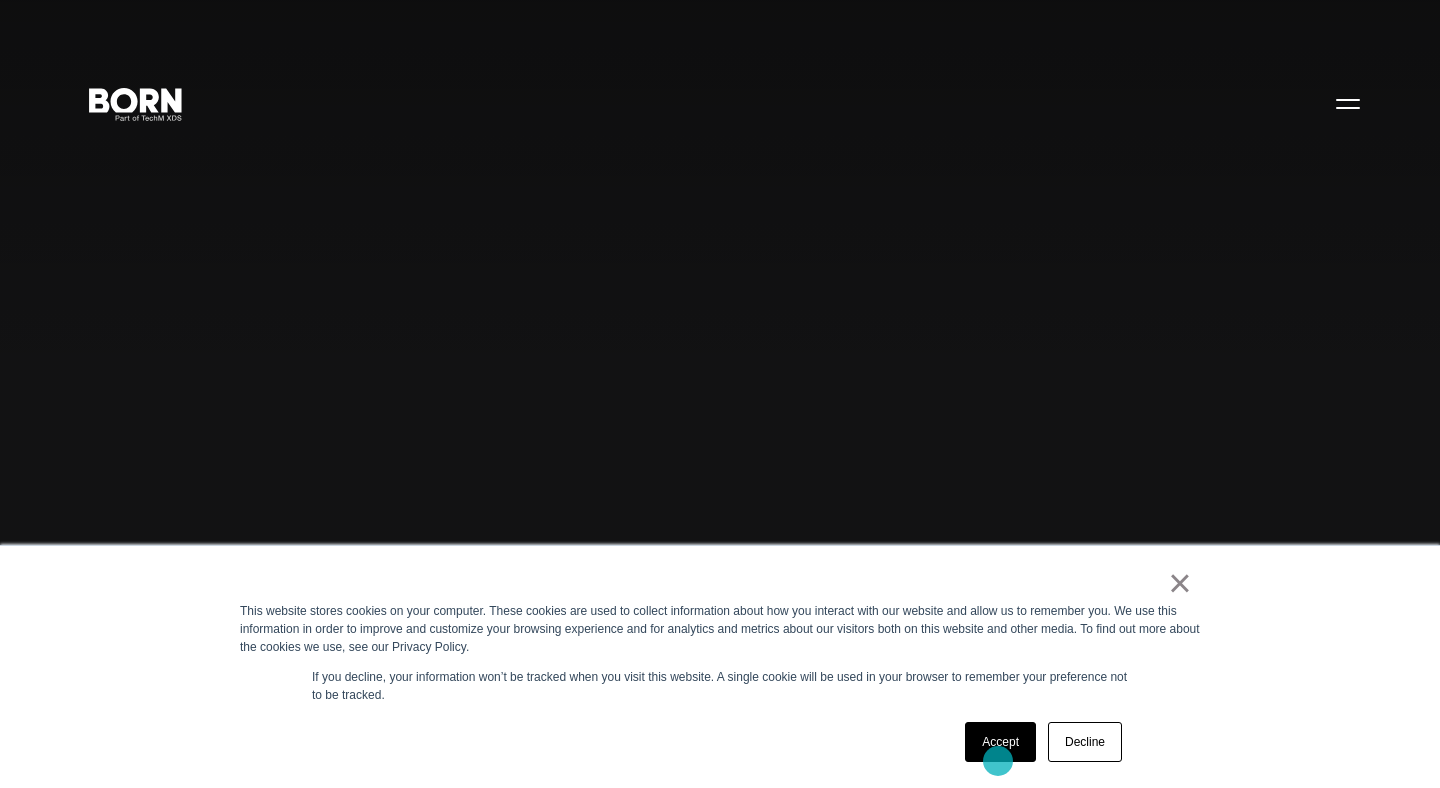 click on "Accept" at bounding box center (1000, 742) 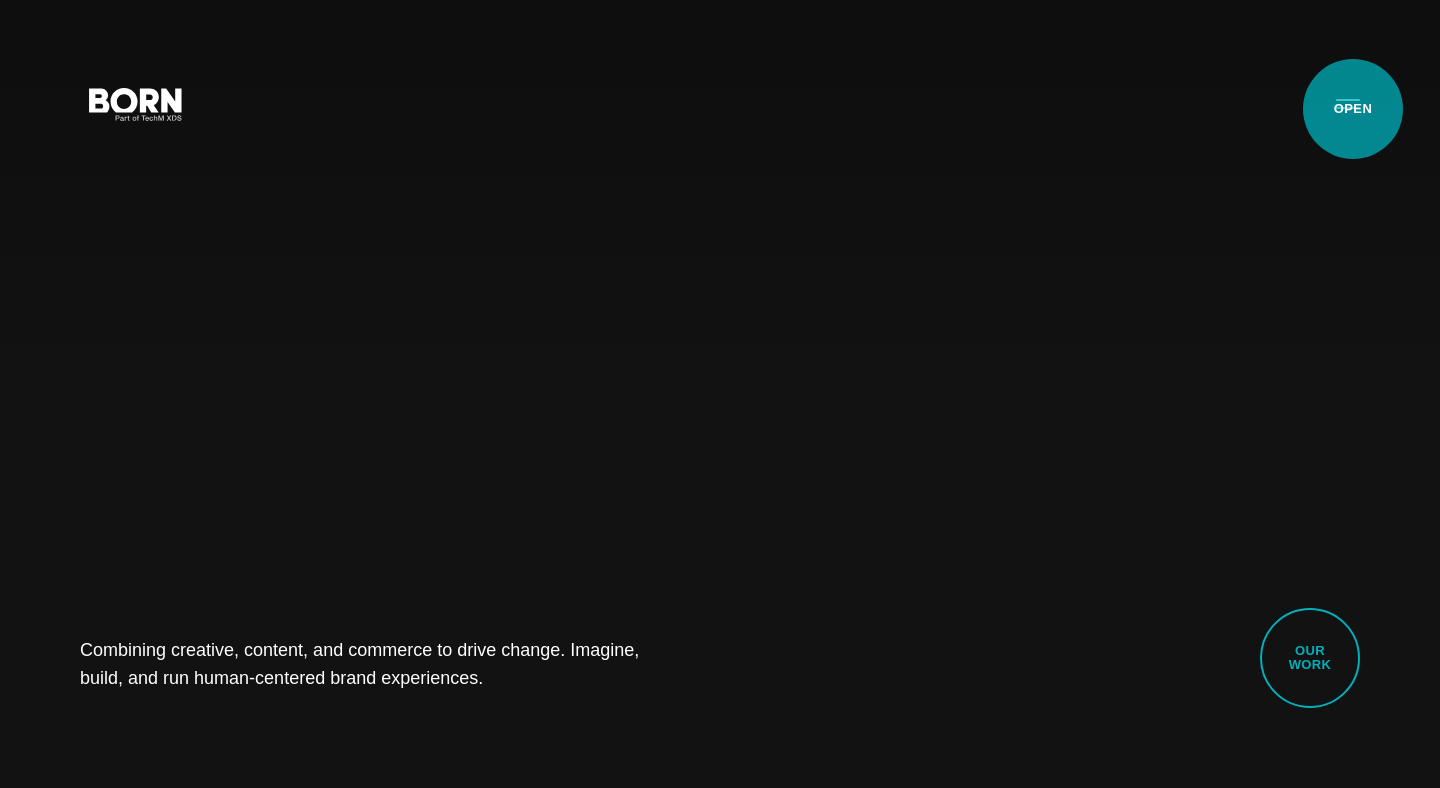 click on "Primary Menu" at bounding box center [1348, 103] 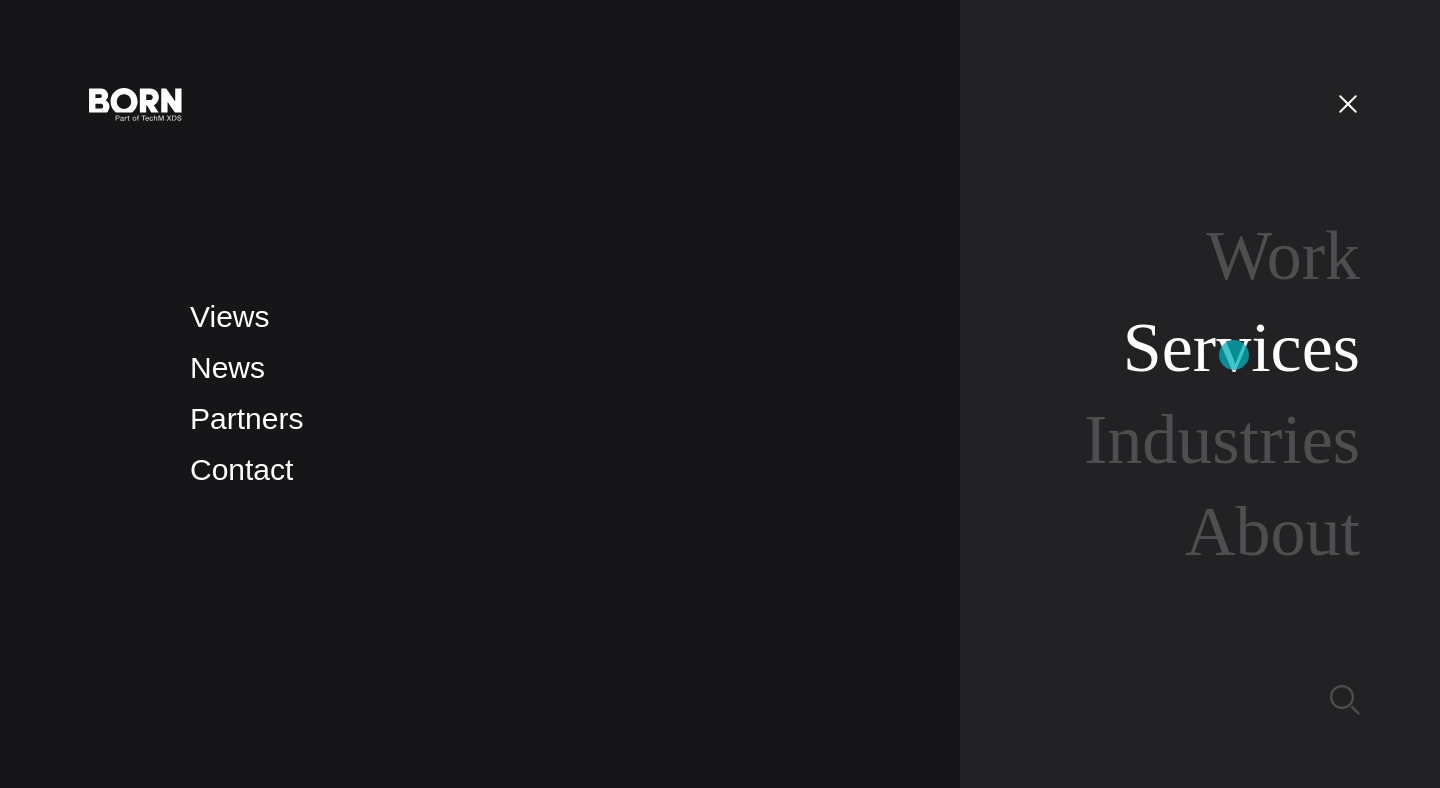 click on "Services" at bounding box center [1241, 347] 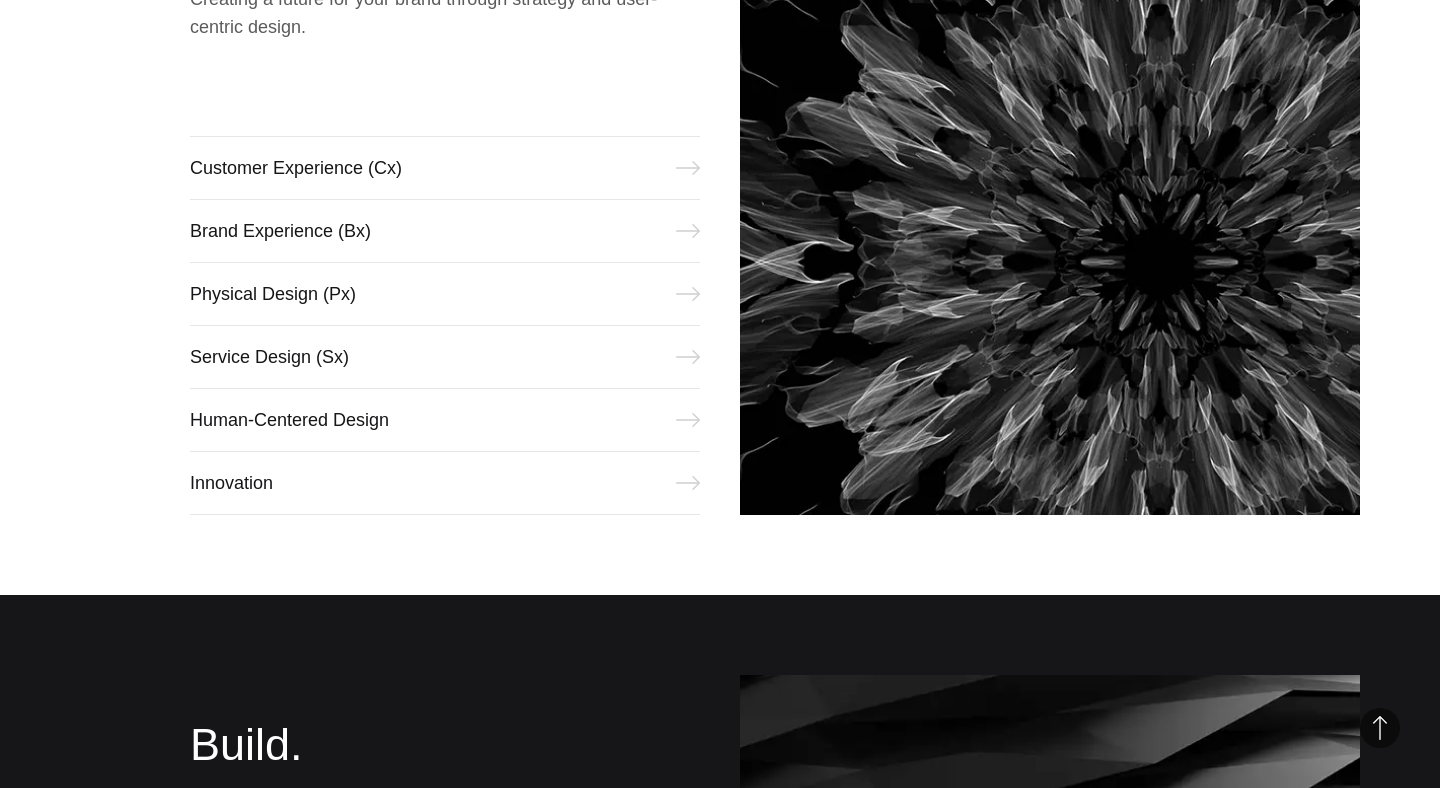 scroll, scrollTop: 1004, scrollLeft: 0, axis: vertical 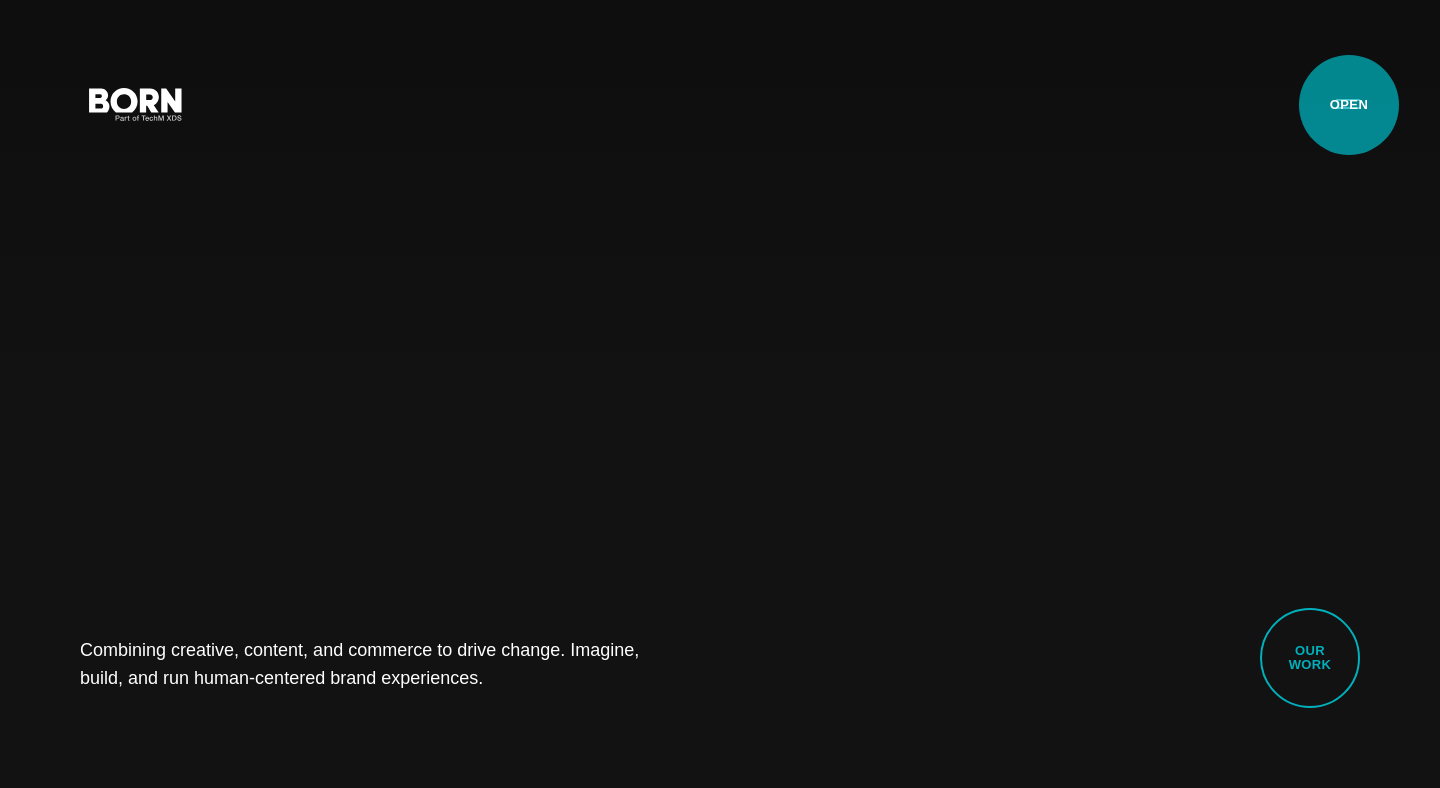 click on "Primary Menu" at bounding box center [1348, 103] 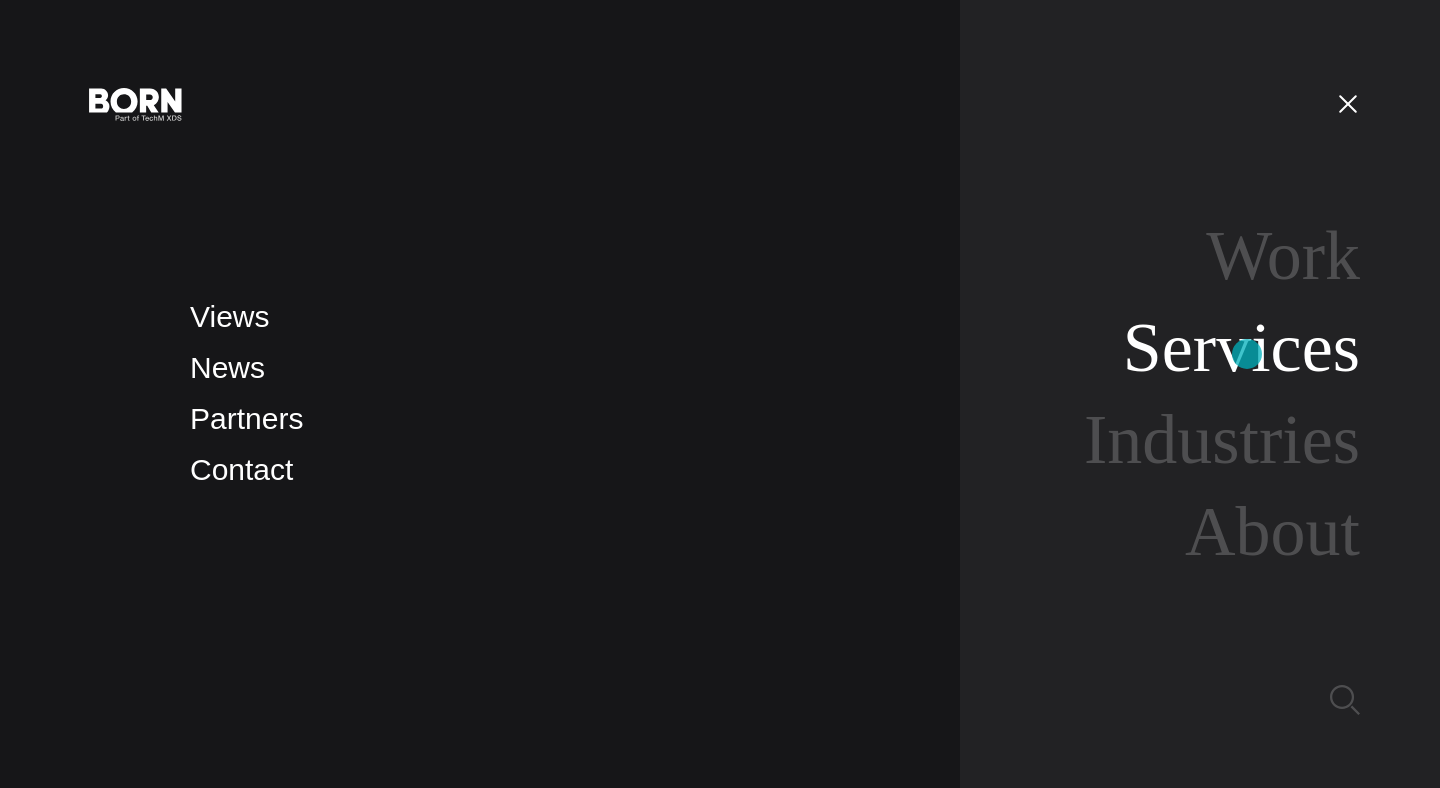 click on "Services" at bounding box center [1241, 347] 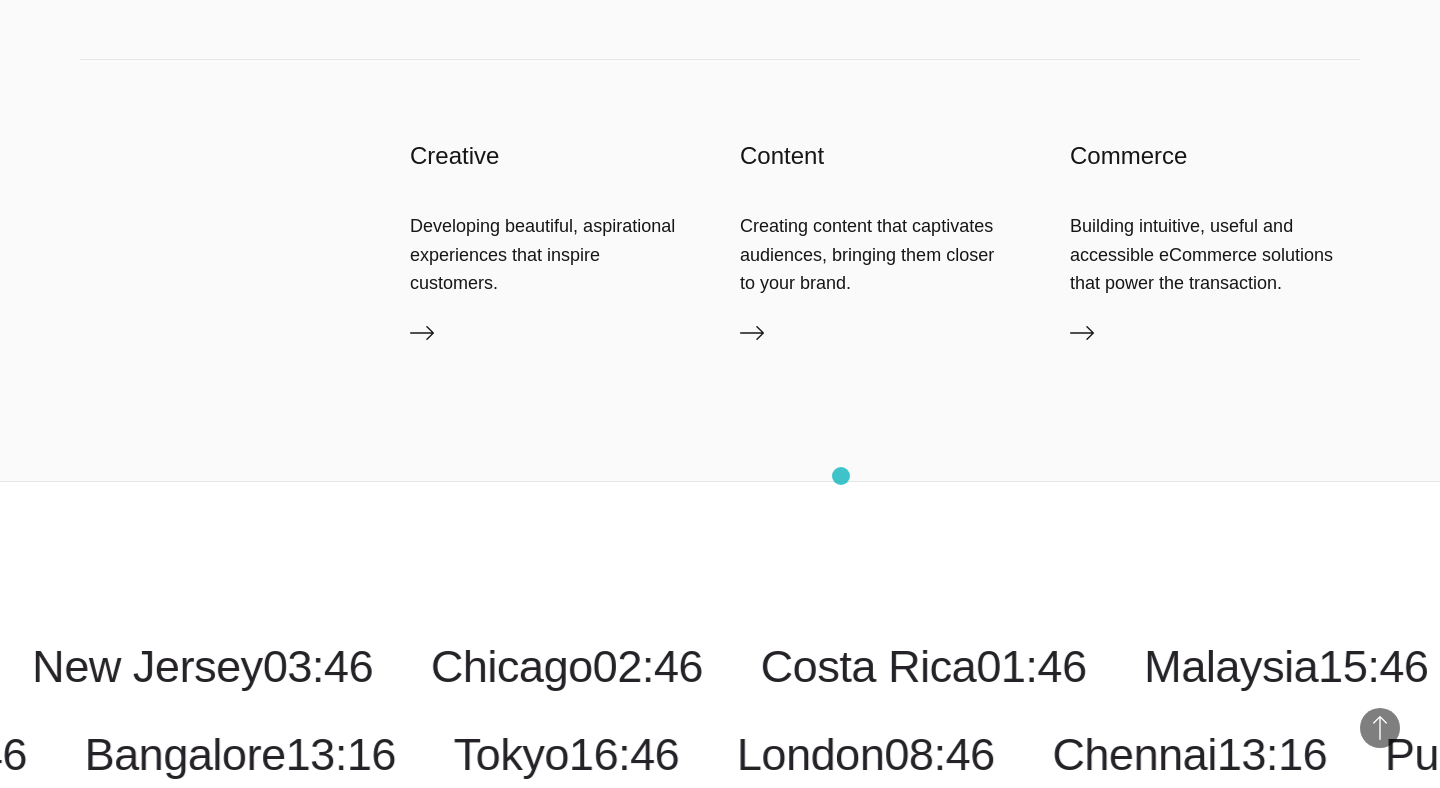 scroll, scrollTop: 3384, scrollLeft: 0, axis: vertical 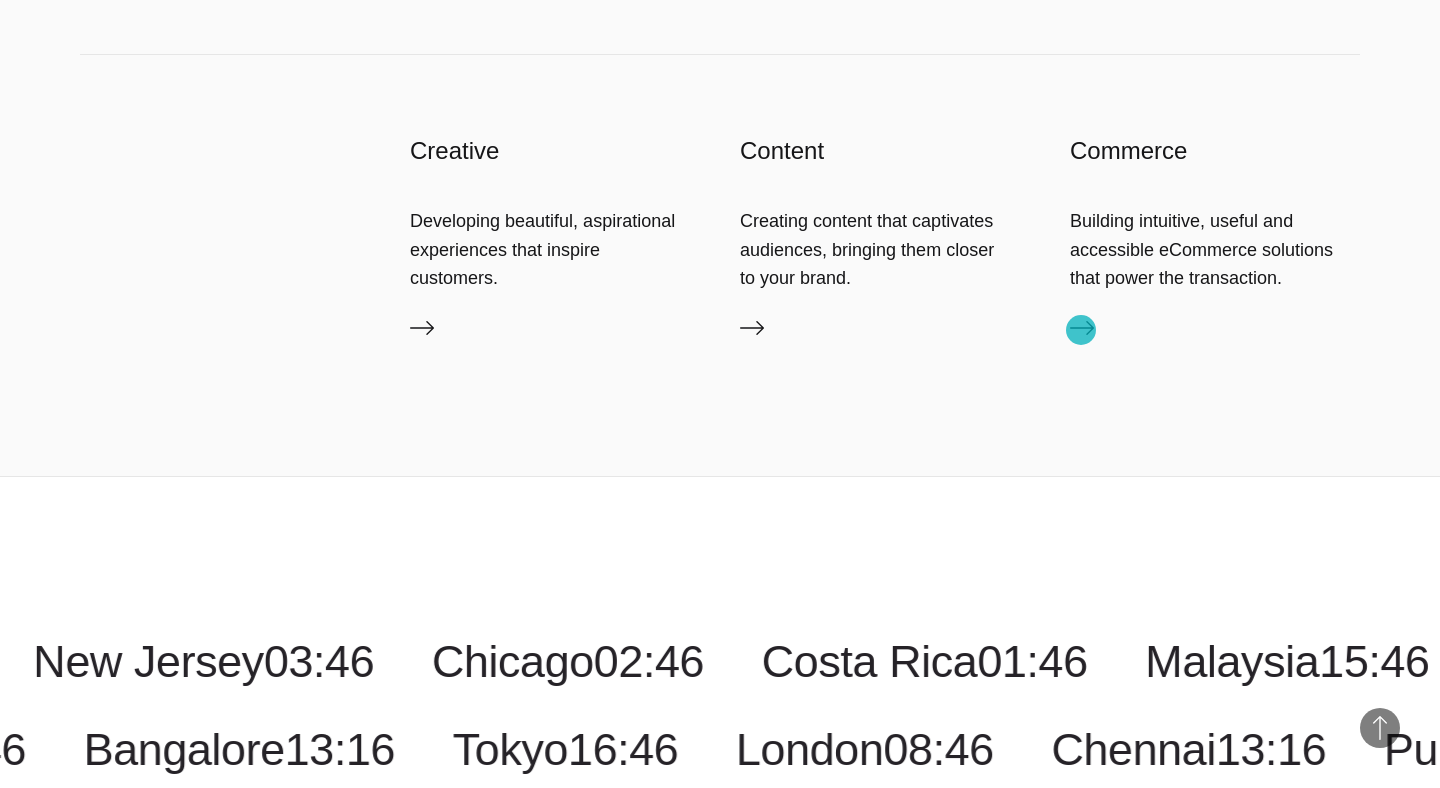 click 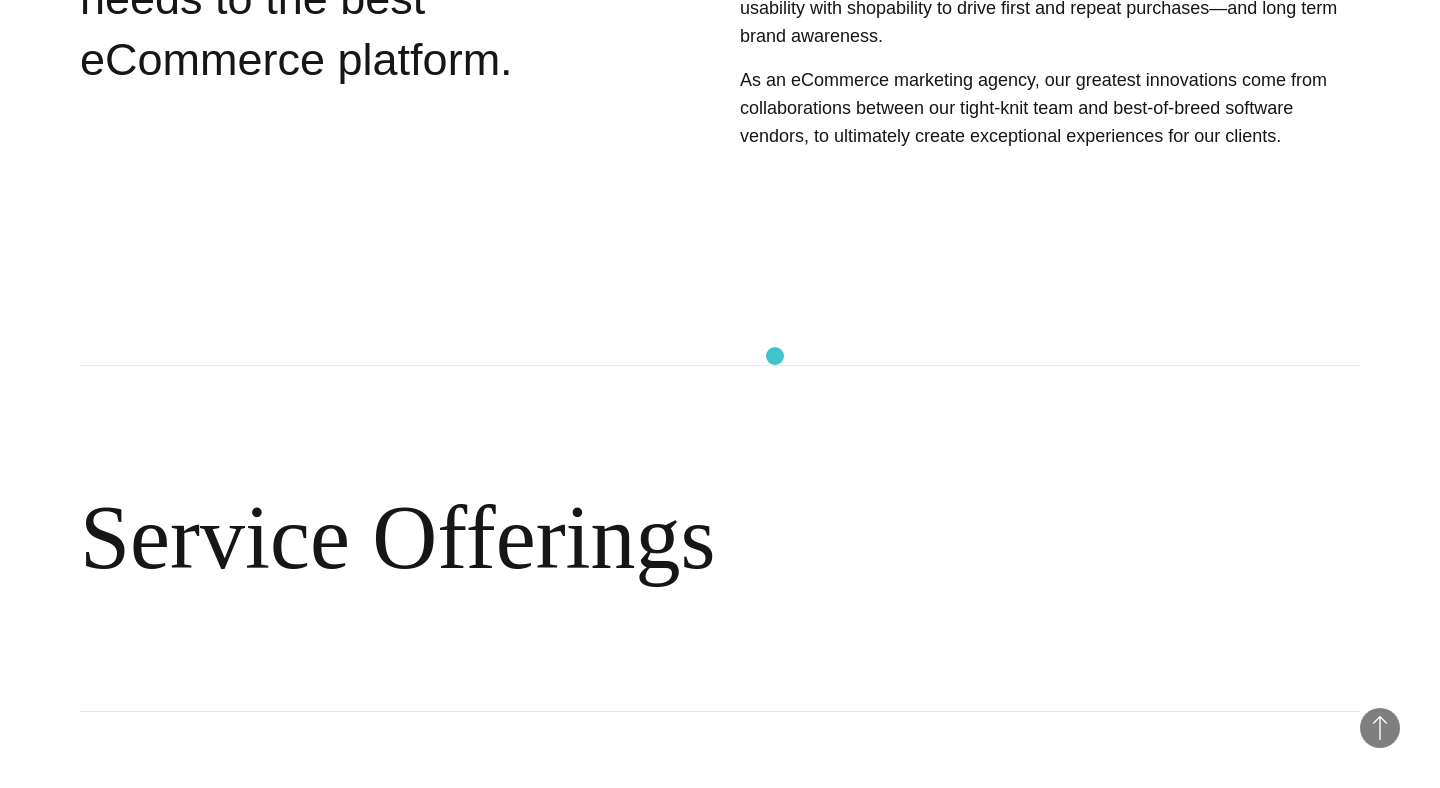 scroll, scrollTop: 0, scrollLeft: 0, axis: both 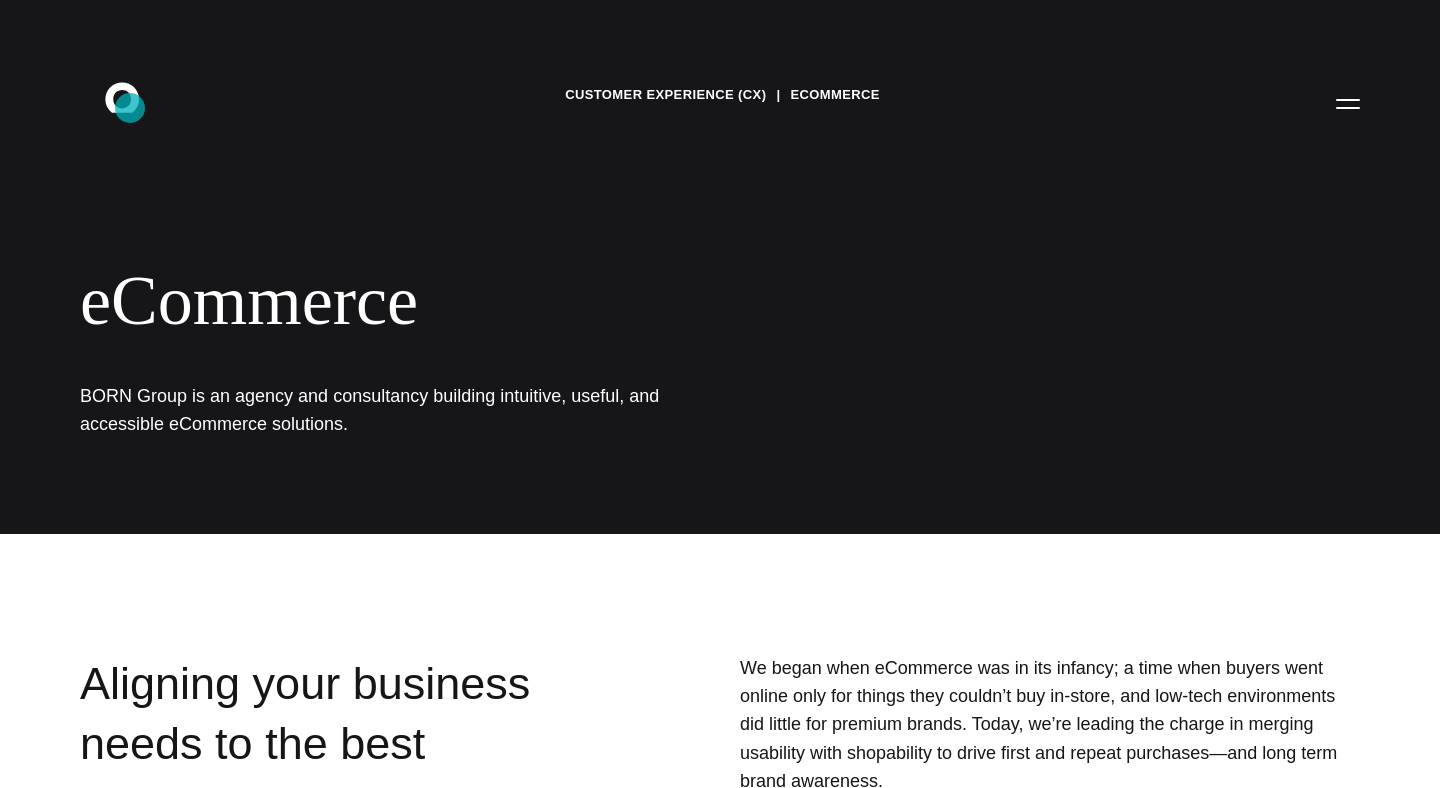click 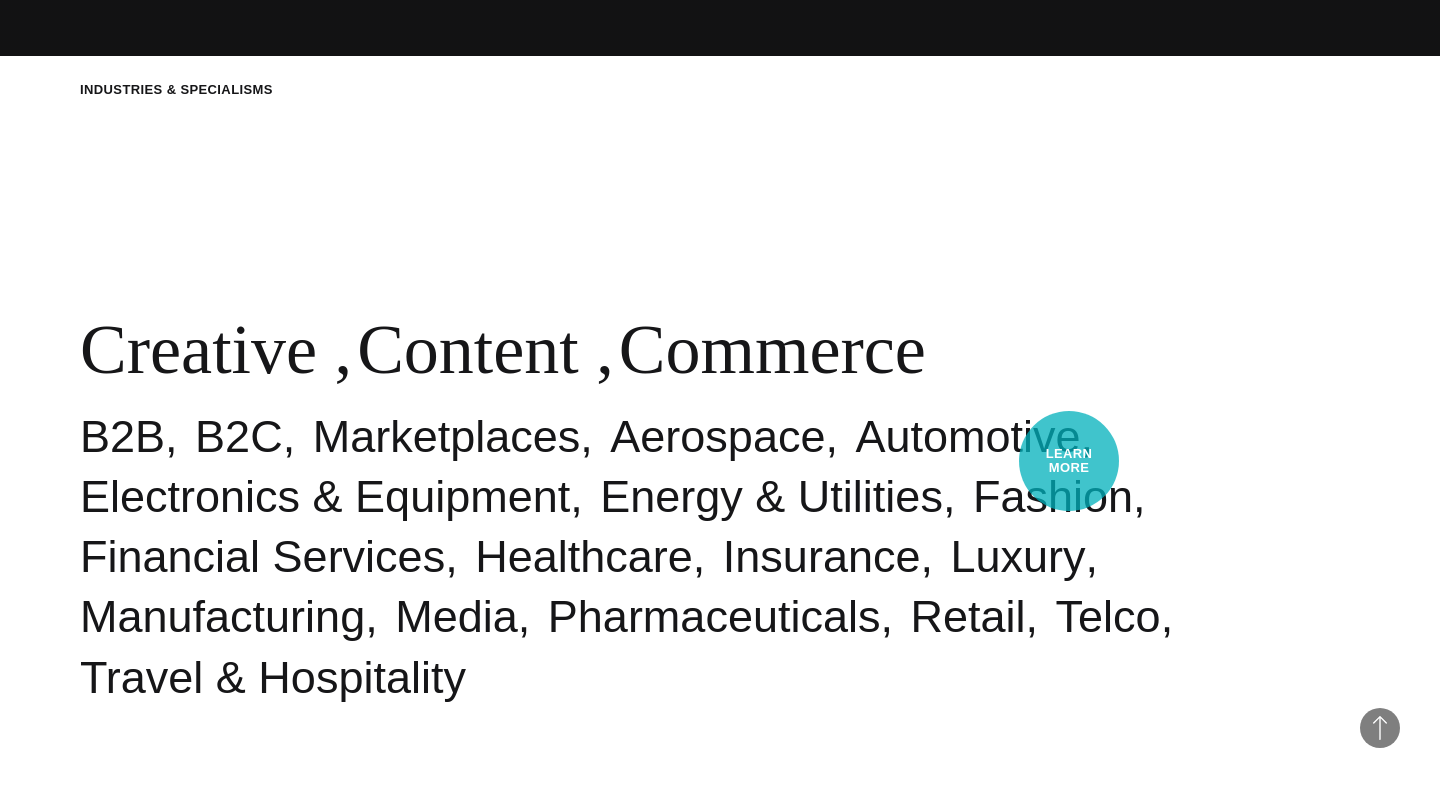 scroll, scrollTop: 0, scrollLeft: 0, axis: both 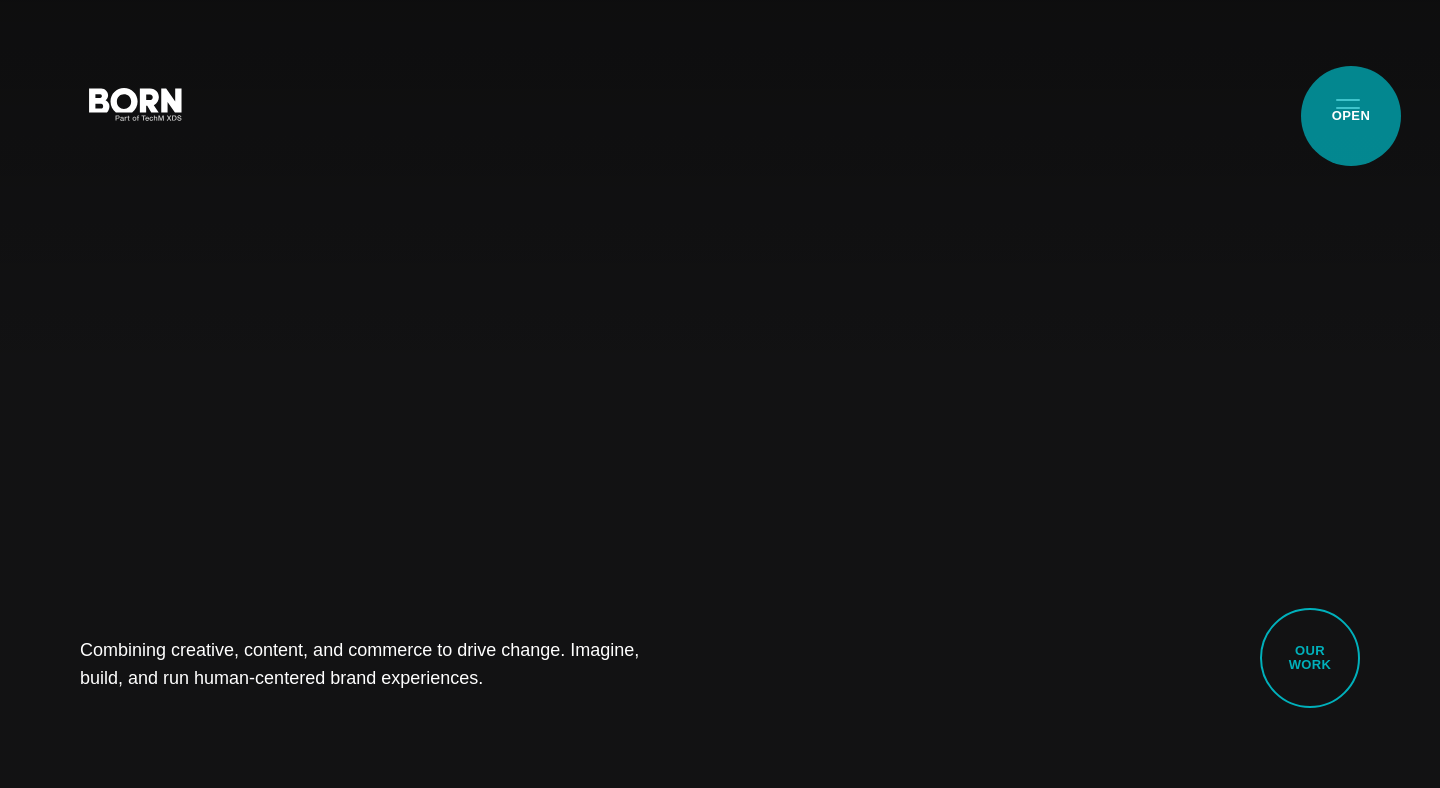 click on "Primary Menu" at bounding box center (1348, 103) 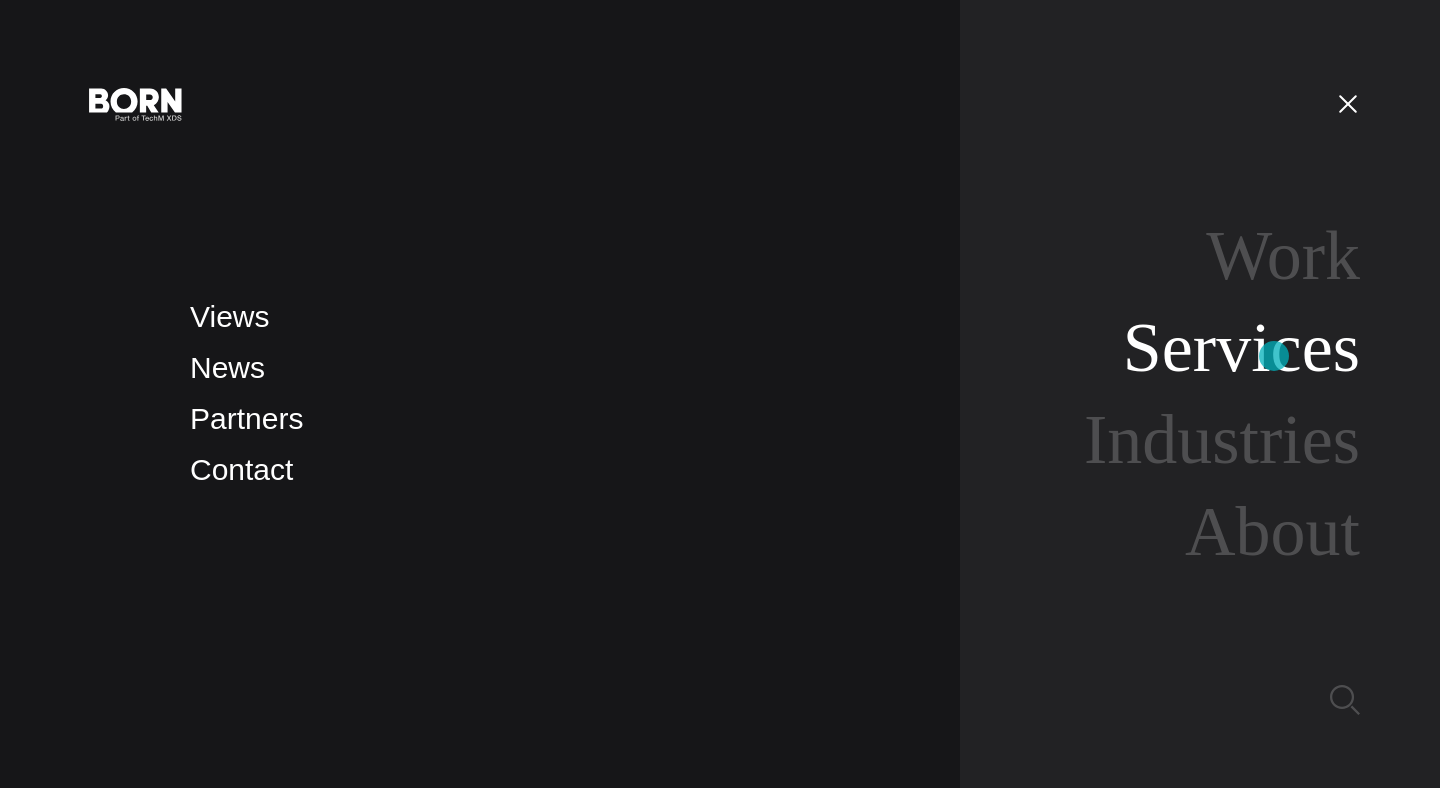 click on "Services" at bounding box center (1241, 347) 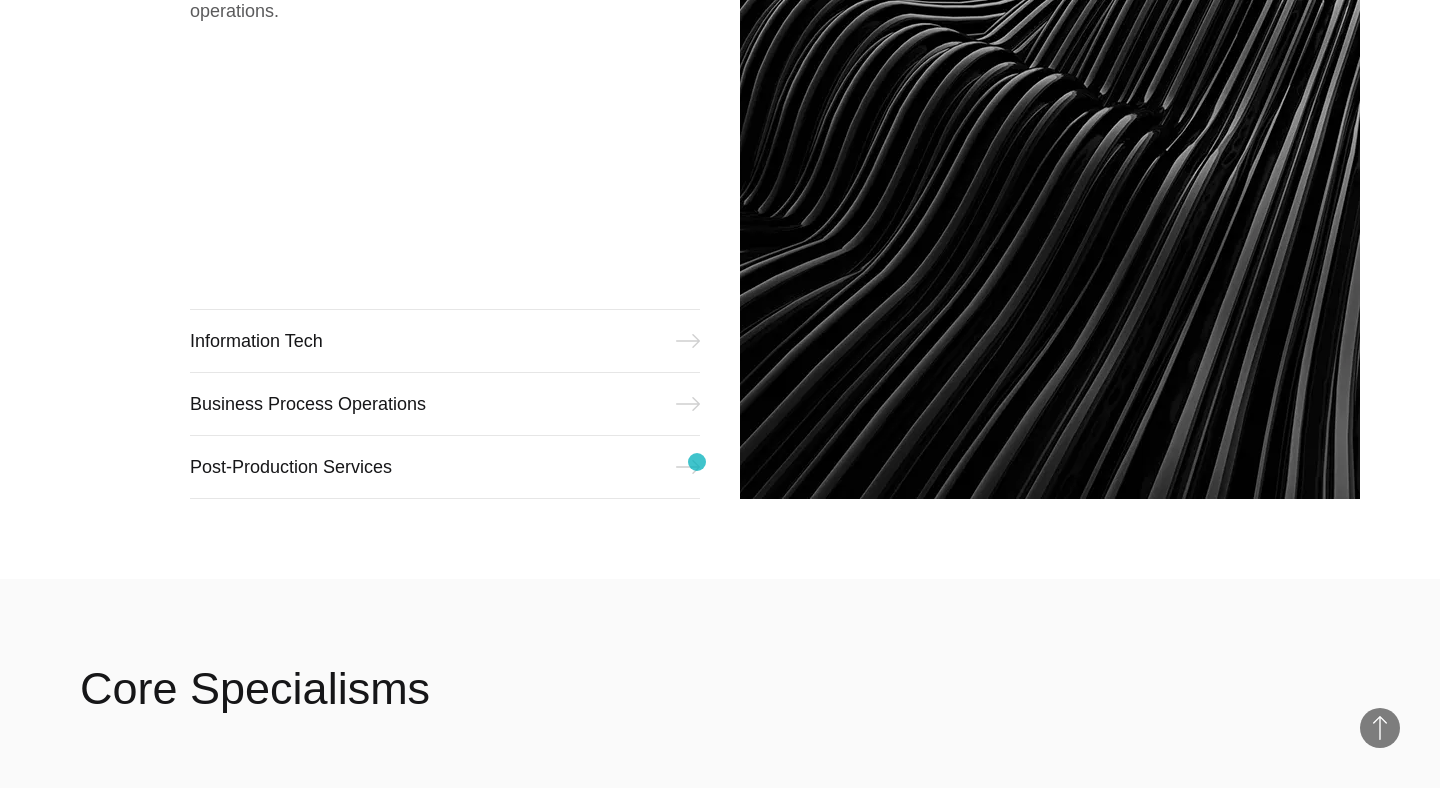 scroll, scrollTop: 2645, scrollLeft: 0, axis: vertical 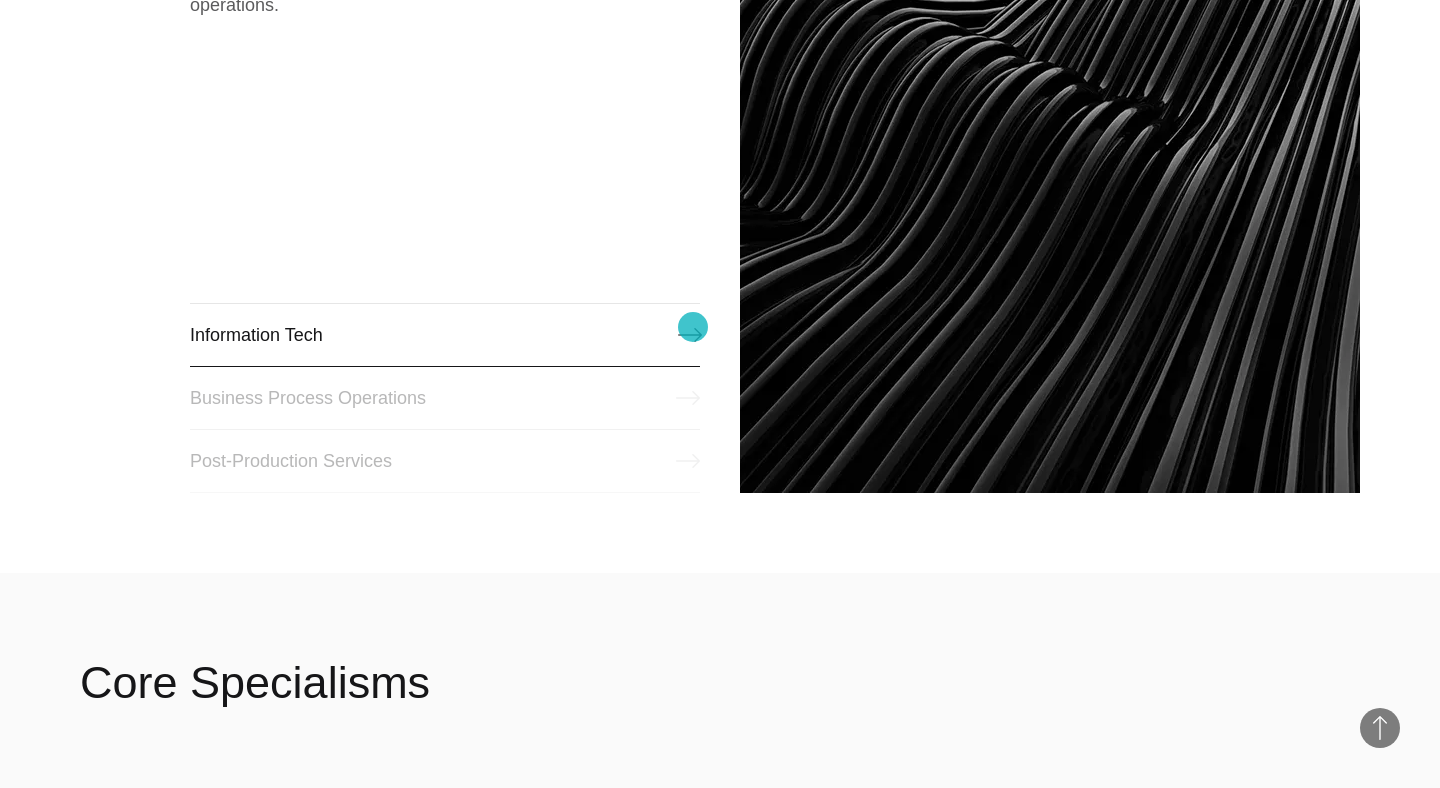 click on "Information Tech" at bounding box center (445, 335) 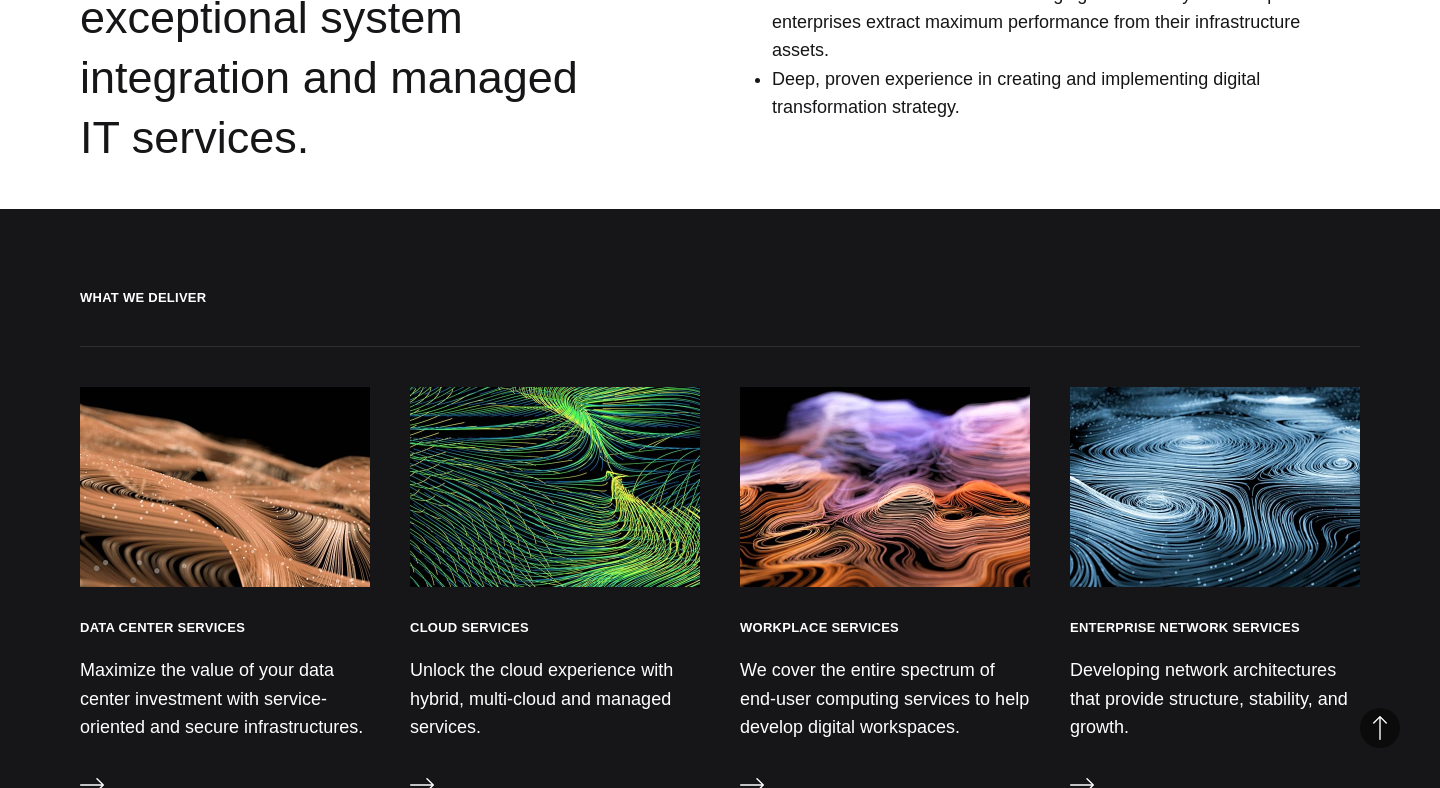 scroll, scrollTop: 2281, scrollLeft: 0, axis: vertical 